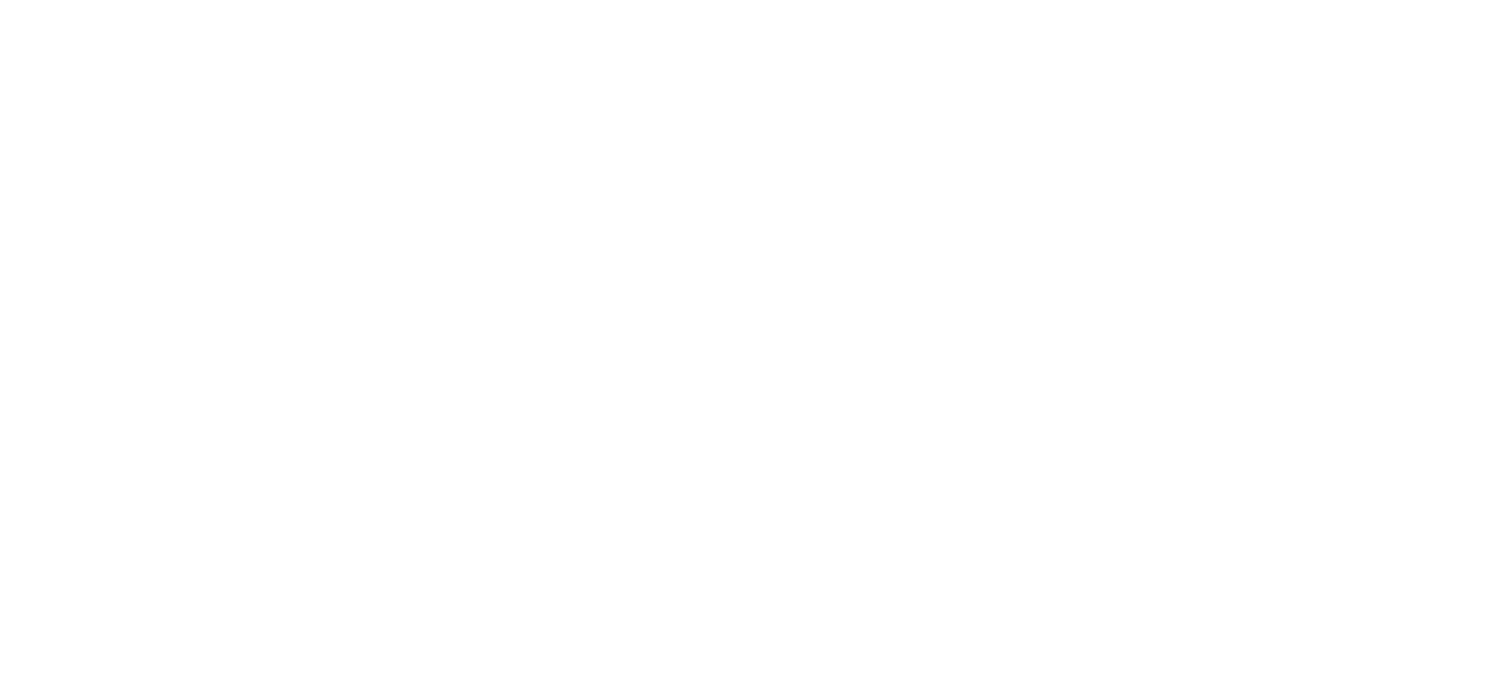 scroll, scrollTop: 0, scrollLeft: 0, axis: both 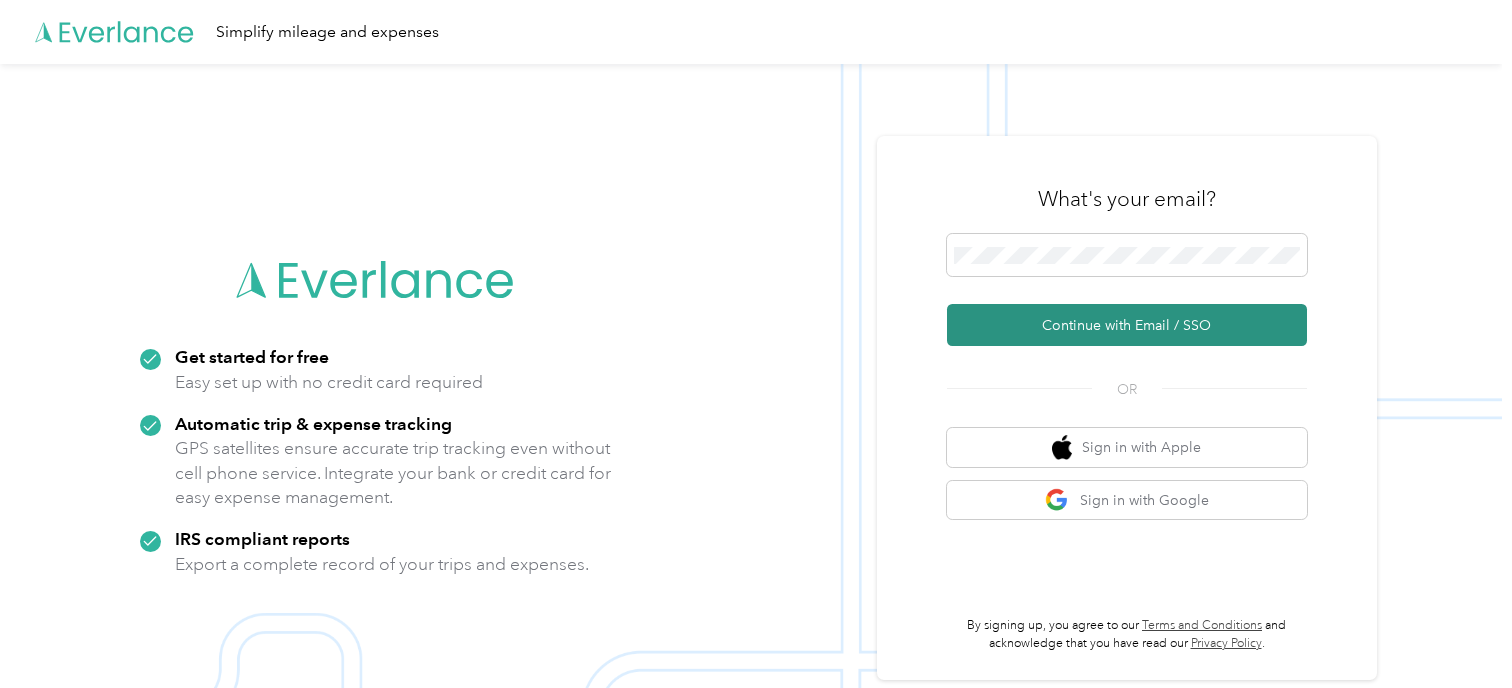 click on "Continue with Email / SSO" at bounding box center (1127, 325) 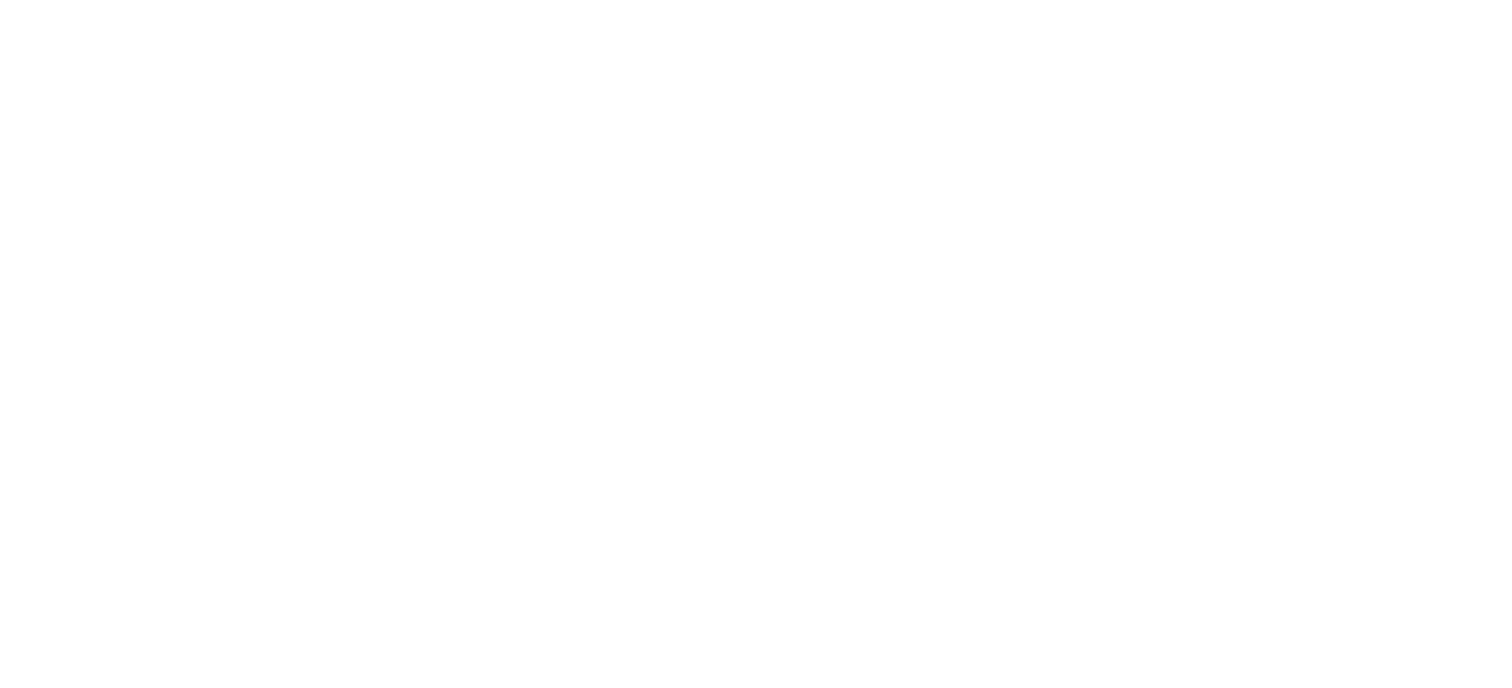 scroll, scrollTop: 0, scrollLeft: 0, axis: both 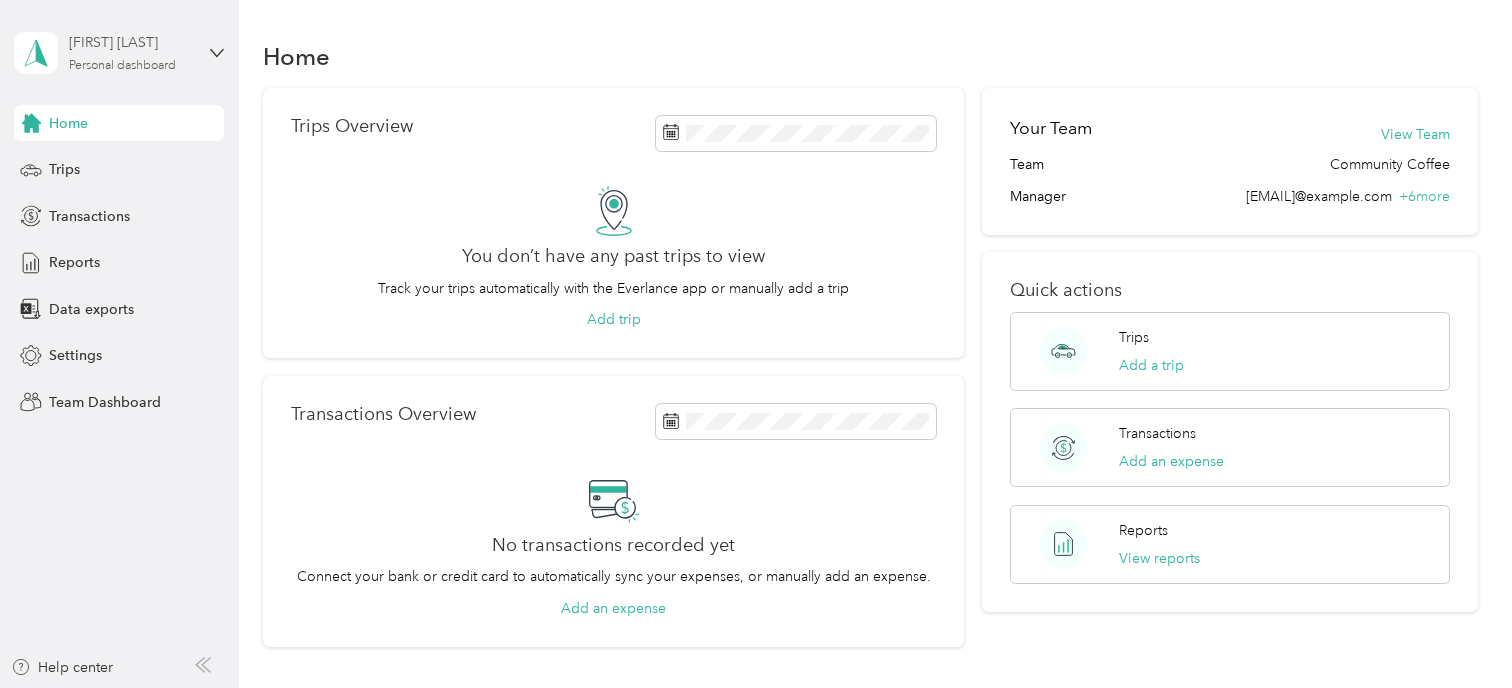click on "Personal dashboard" at bounding box center (122, 66) 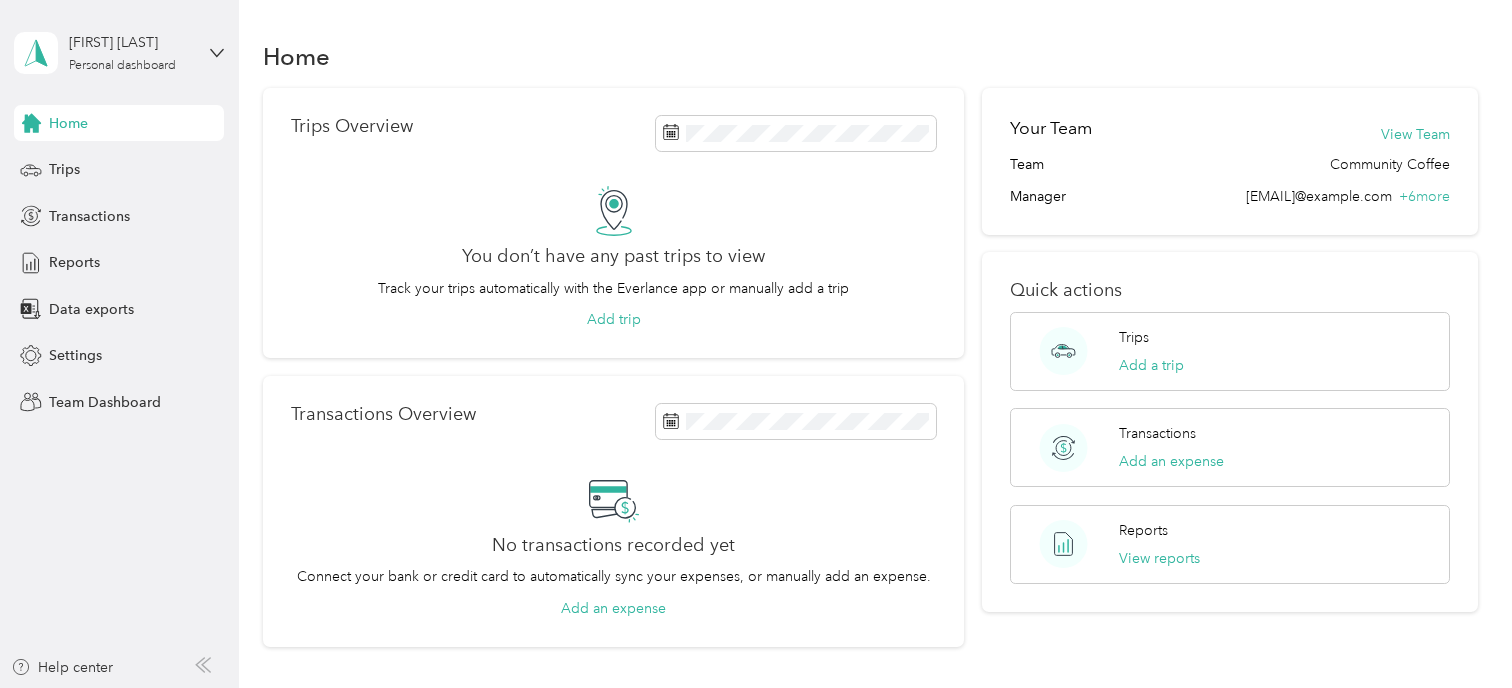 click on "Team dashboard" at bounding box center (85, 160) 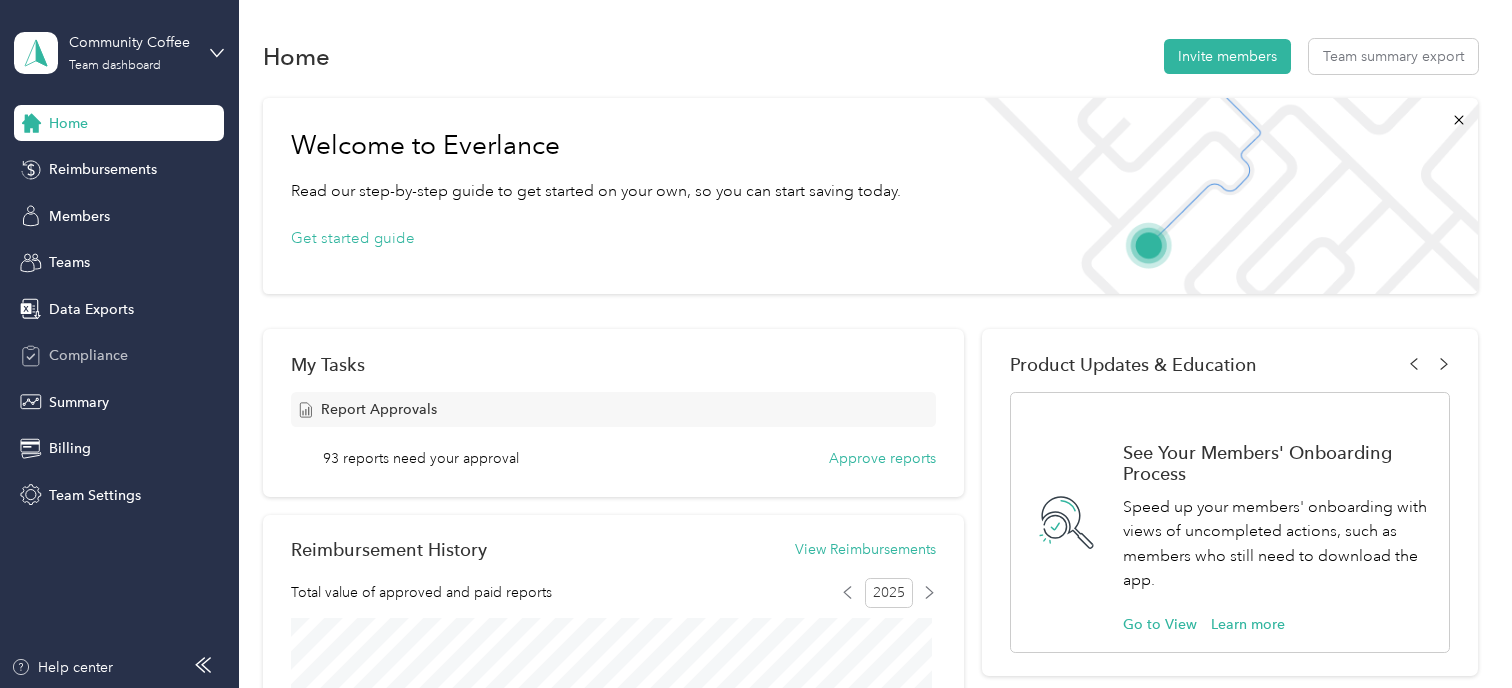 click on "Compliance" at bounding box center [88, 355] 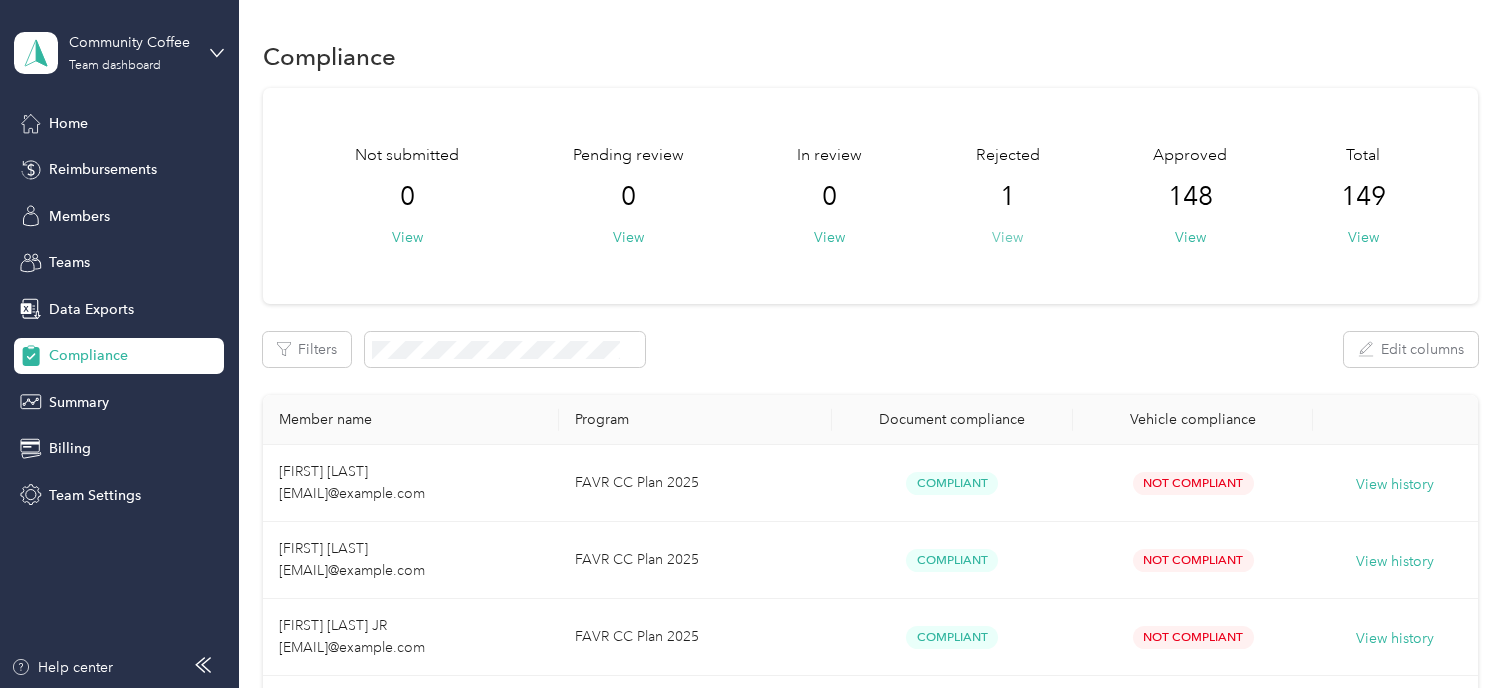click on "View" at bounding box center (1007, 237) 